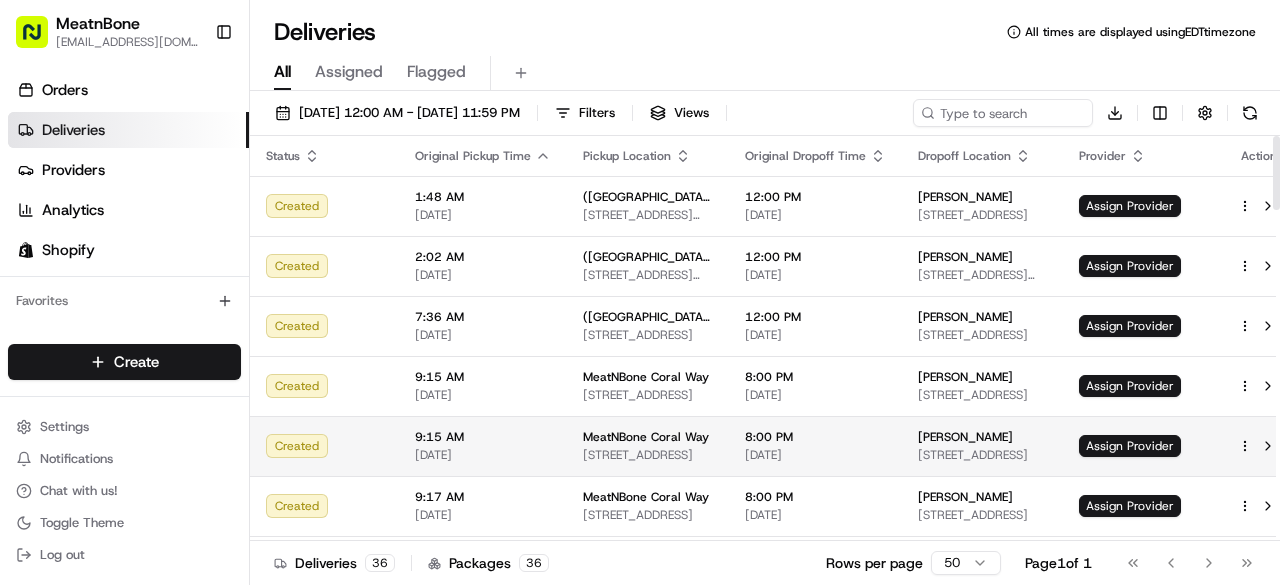 scroll, scrollTop: 0, scrollLeft: 0, axis: both 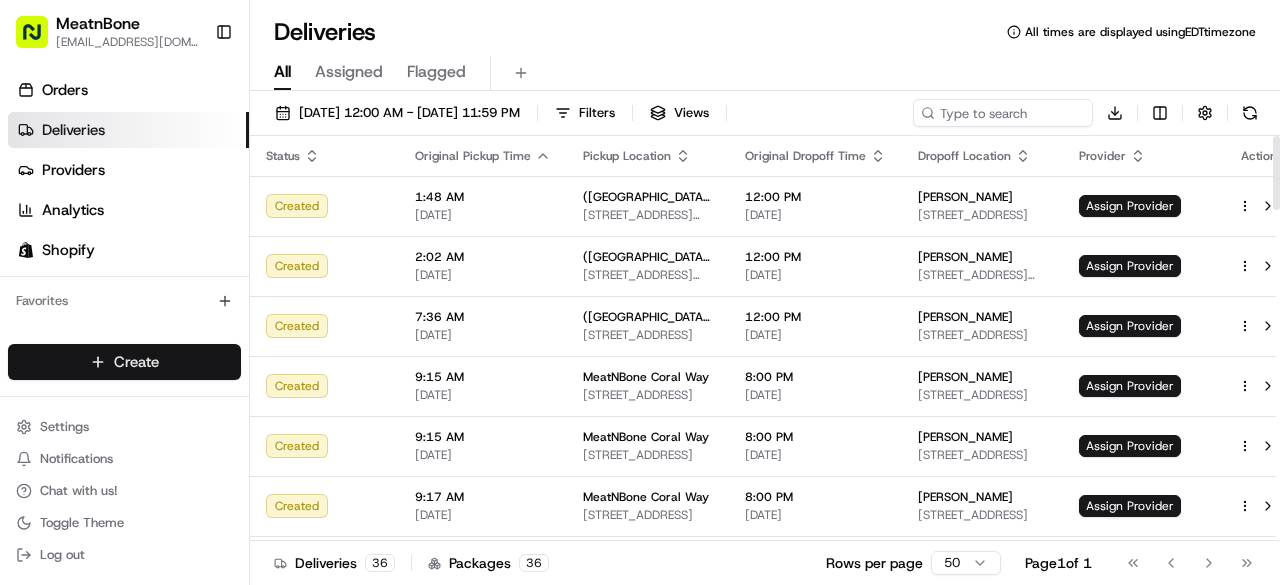 click on "MeatnBone [EMAIL_ADDRESS][DOMAIN_NAME] Toggle Sidebar Orders Deliveries Providers Analytics Shopify Favorites Main Menu Members & Organization Organization Users Roles Preferences Customization Tracking Orchestration Automations Dispatch Strategy Locations Pickup Locations Dropoff Locations Billing Billing Refund Requests Integrations Notification Triggers Webhooks API Keys Request Logs Create Settings Notifications Chat with us! Toggle Theme Log out Deliveries All times are displayed using  EDT  timezone All Assigned Flagged [DATE] 12:00 AM - [DATE] 11:59 PM Filters Views Download Status Original Pickup Time Pickup Location Original Dropoff Time Dropoff Location Provider Action Created 1:48 AM [DATE] ([GEOGRAPHIC_DATA]) [STREET_ADDRESS][PERSON_NAME][PERSON_NAME] 12:00 PM [DATE] [PERSON_NAME] [STREET_ADDRESS] Assign Provider Created 2:02 AM [DATE] ([GEOGRAPHIC_DATA]) [STREET_ADDRESS][PERSON_NAME][PERSON_NAME] 12:00 PM [DATE] [PERSON_NAME] Created 36" at bounding box center [640, 292] 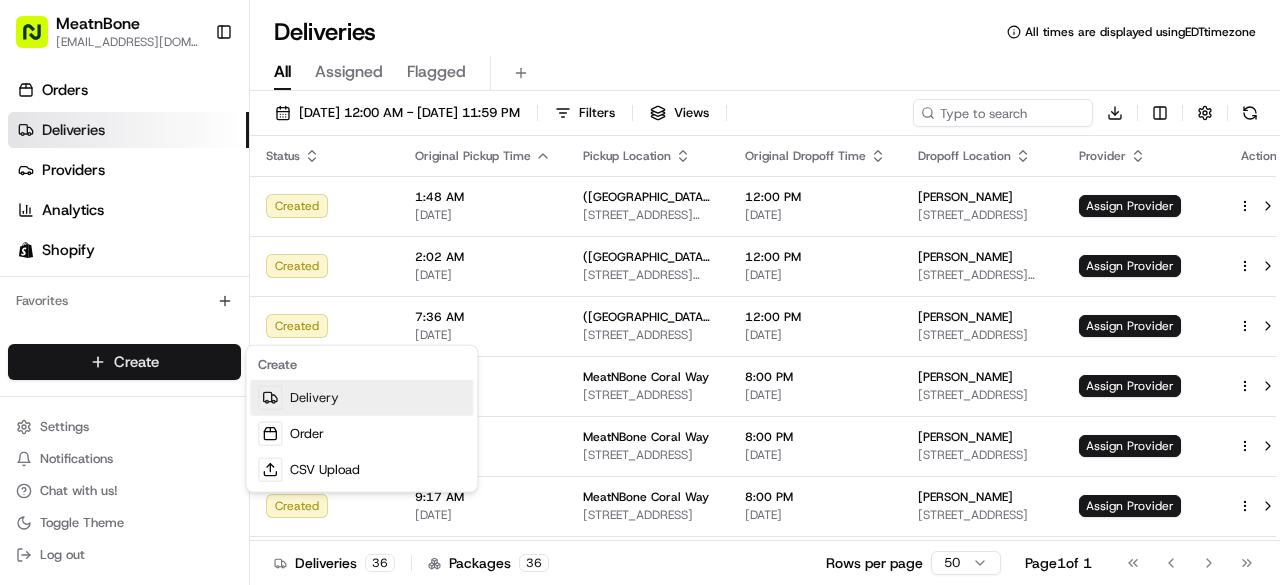 click on "Delivery" at bounding box center [361, 398] 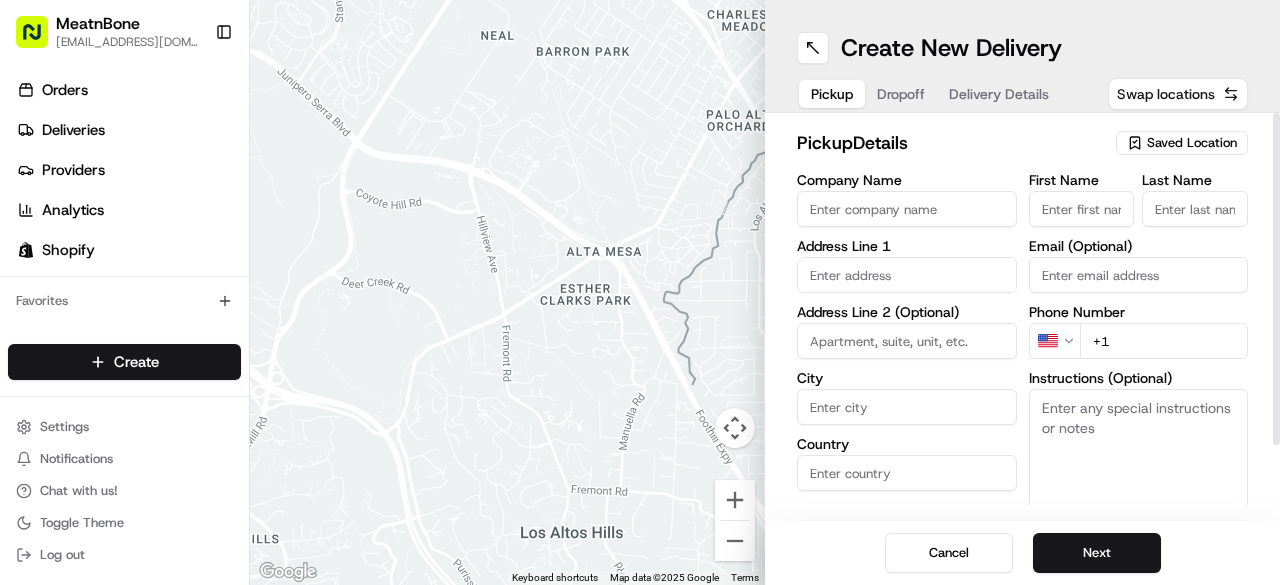 click on "Swap locations" at bounding box center (1166, 94) 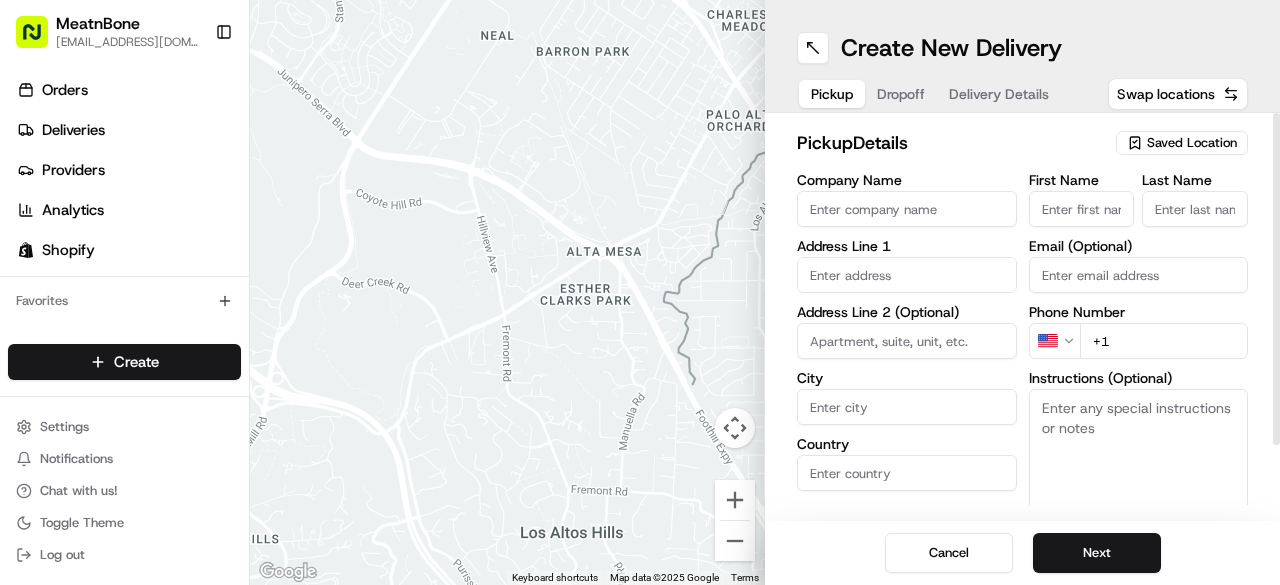 click on "Saved Location" at bounding box center (1192, 143) 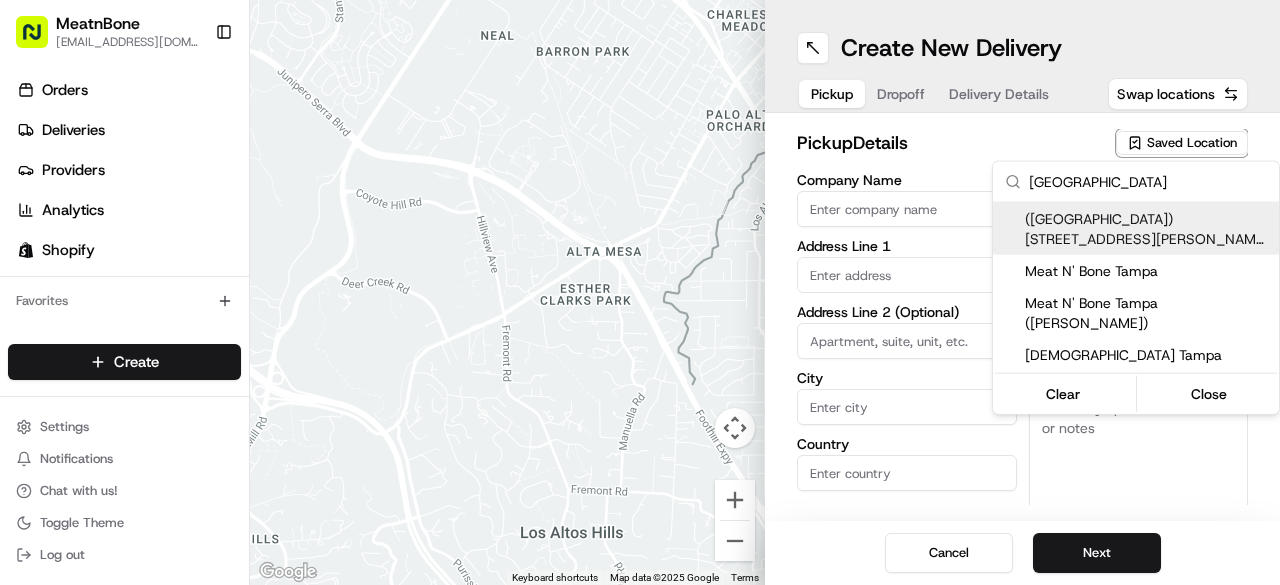 type on "[GEOGRAPHIC_DATA]" 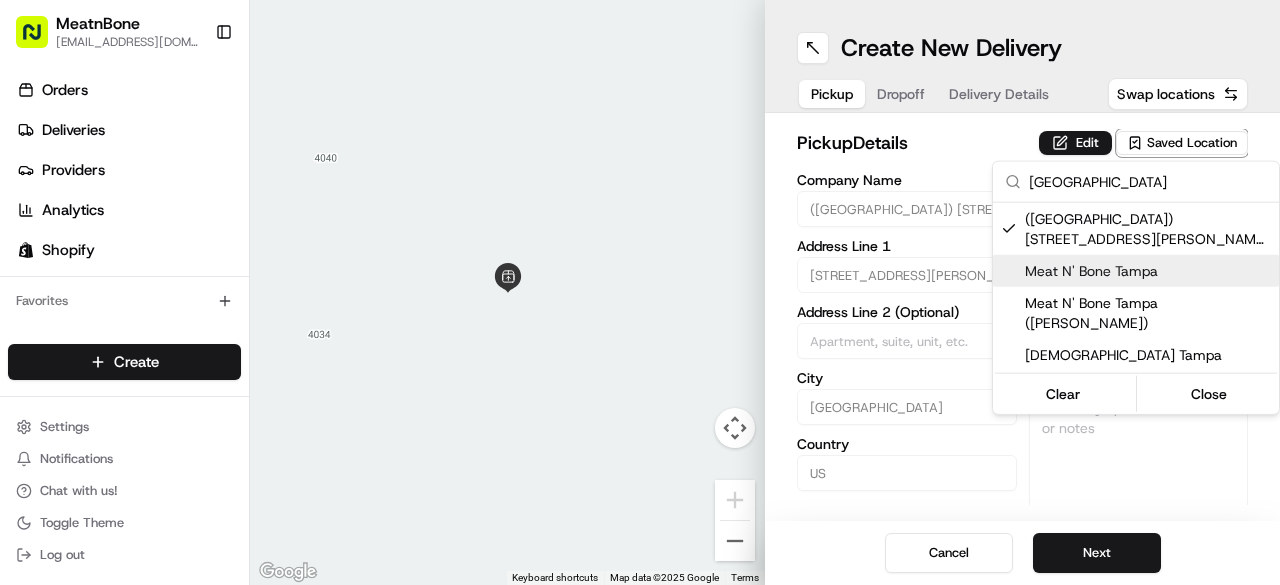click on "Meat N' Bone Tampa" at bounding box center (1148, 271) 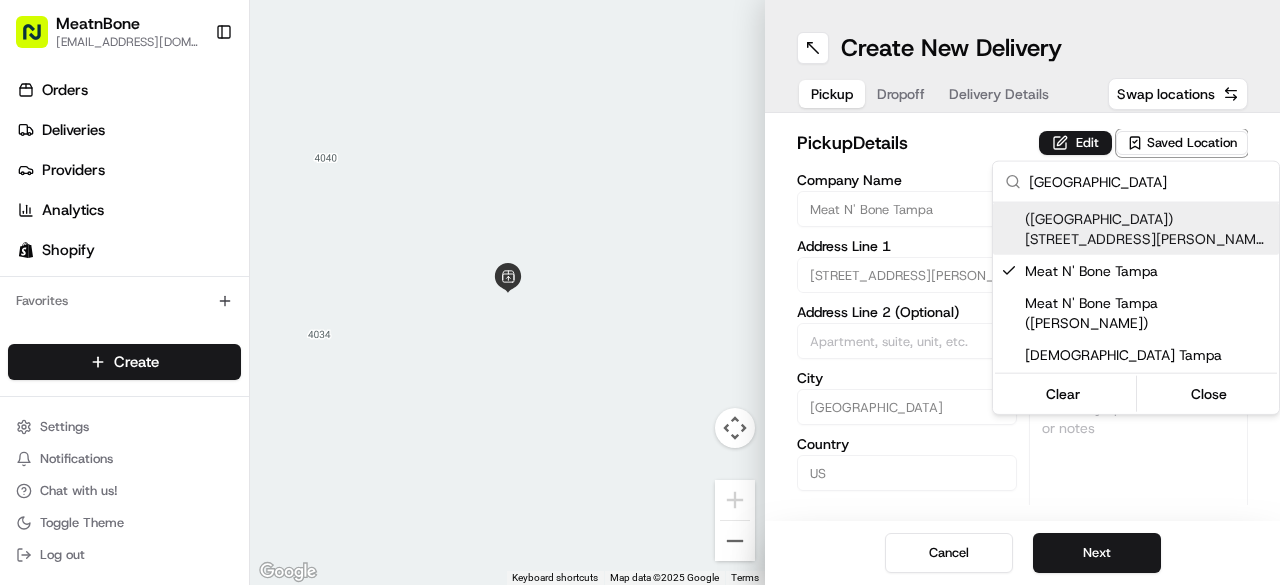 click on "([GEOGRAPHIC_DATA]) [STREET_ADDRESS][PERSON_NAME] (64901906531)" at bounding box center [1148, 229] 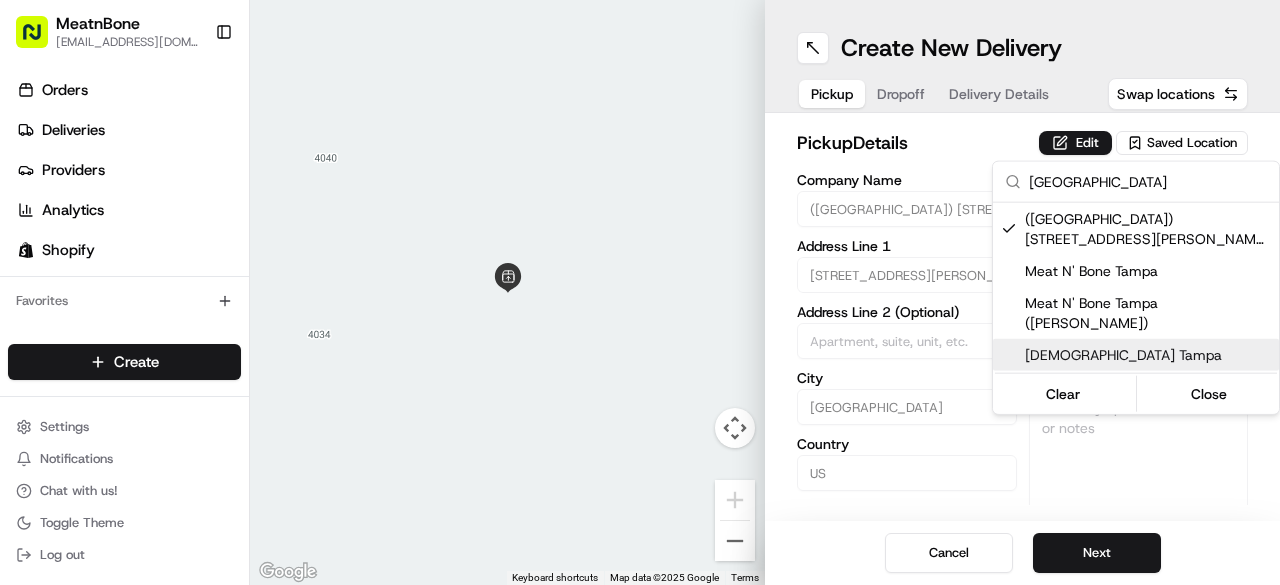 click on "MeatnBone [EMAIL_ADDRESS][DOMAIN_NAME] Toggle Sidebar Orders Deliveries Providers Analytics Shopify Favorites Main Menu Members & Organization Organization Users Roles Preferences Customization Tracking Orchestration Automations Dispatch Strategy Locations Pickup Locations Dropoff Locations Billing Billing Refund Requests Integrations Notification Triggers Webhooks API Keys Request Logs Create Settings Notifications Chat with us! Toggle Theme Log out To navigate the map with touch gestures double-tap and hold your finger on the map, then drag the map. ← Move left → Move right ↑ Move up ↓ Move down + Zoom in - Zoom out Home Jump left by 75% End Jump right by 75% Page Up Jump up by 75% Page Down Jump down by 75% Keyboard shortcuts Map Data Map data ©2025 Google Map data ©2025 Google 2 m  Click to toggle between metric and imperial units Terms Report a map error Create New Delivery Pickup Dropoff Delivery Details Swap locations pickup  Details  Edit Saved Location Company Name Address Line 1" at bounding box center (640, 292) 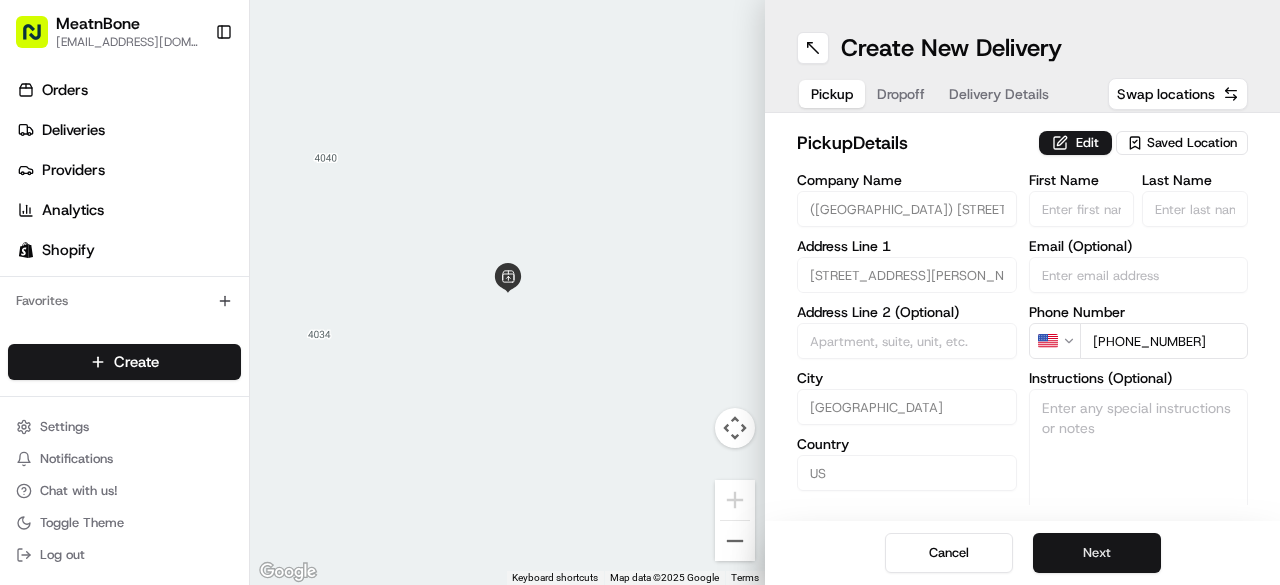 click on "Next" at bounding box center [1097, 553] 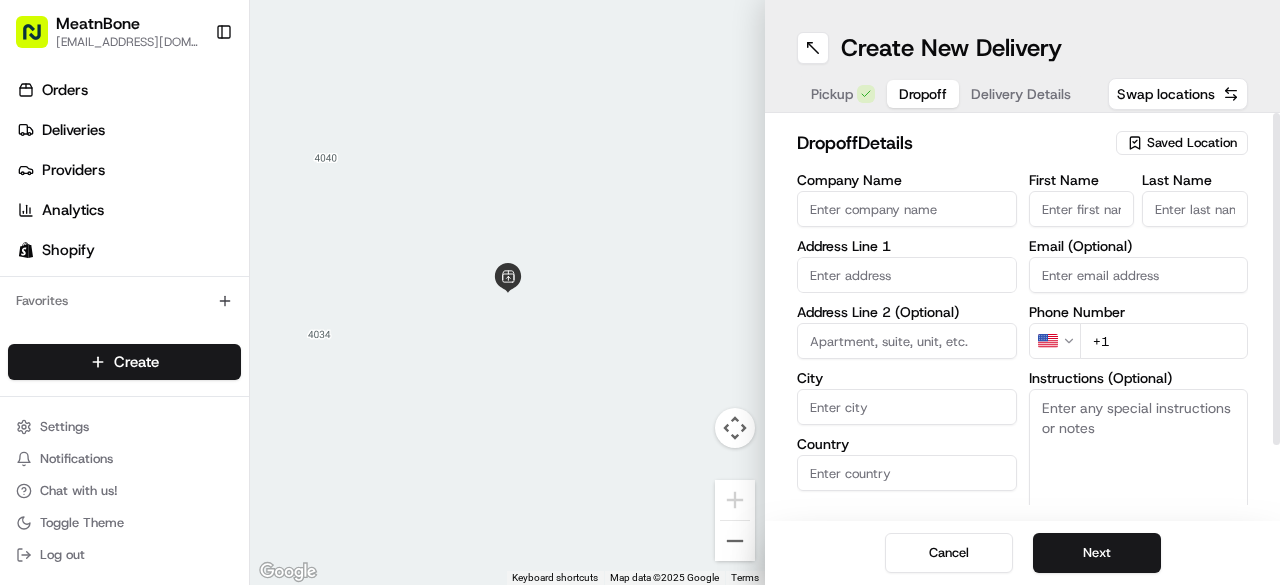 click on "First Name" at bounding box center [1082, 209] 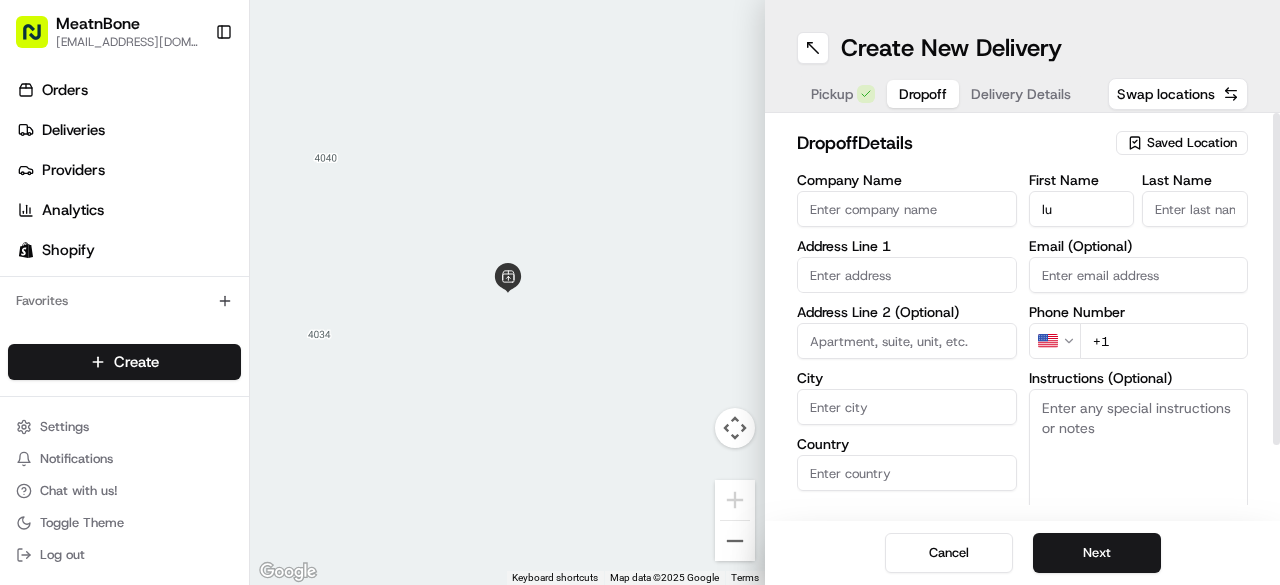 type on "l" 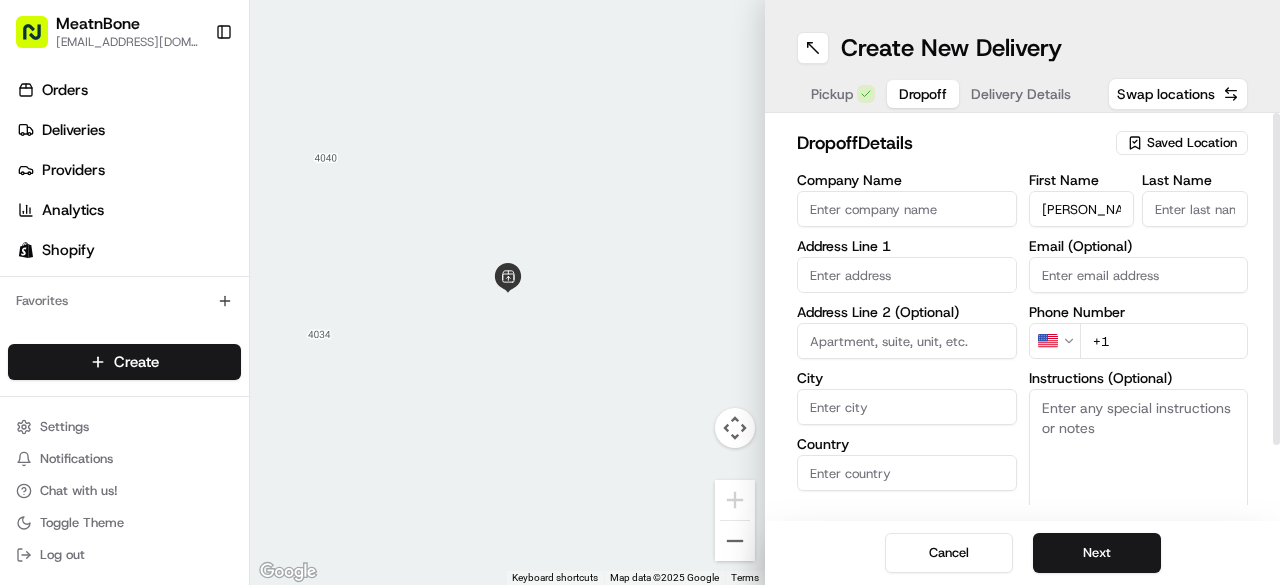 type on "[PERSON_NAME]" 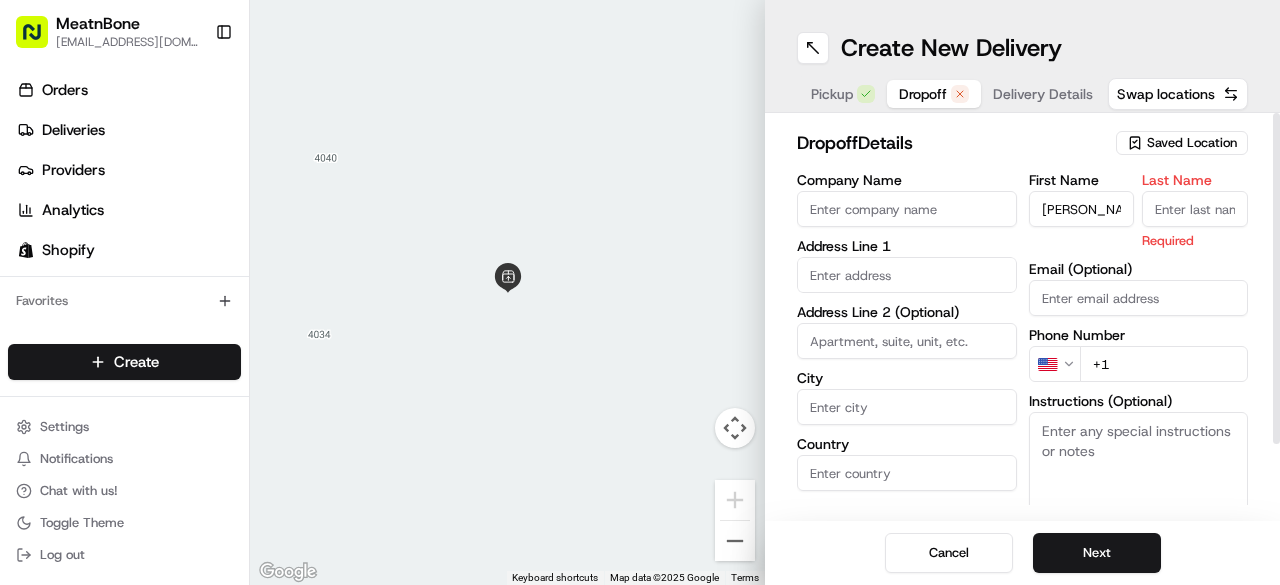 click on "Last Name" at bounding box center [1195, 209] 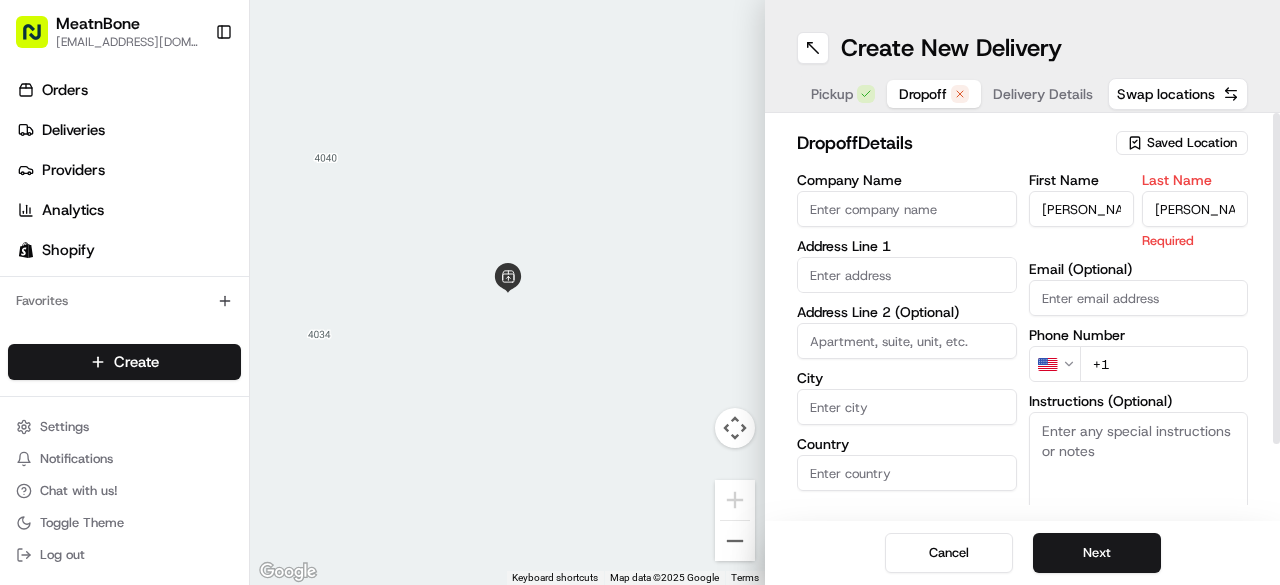 type on "[PERSON_NAME]" 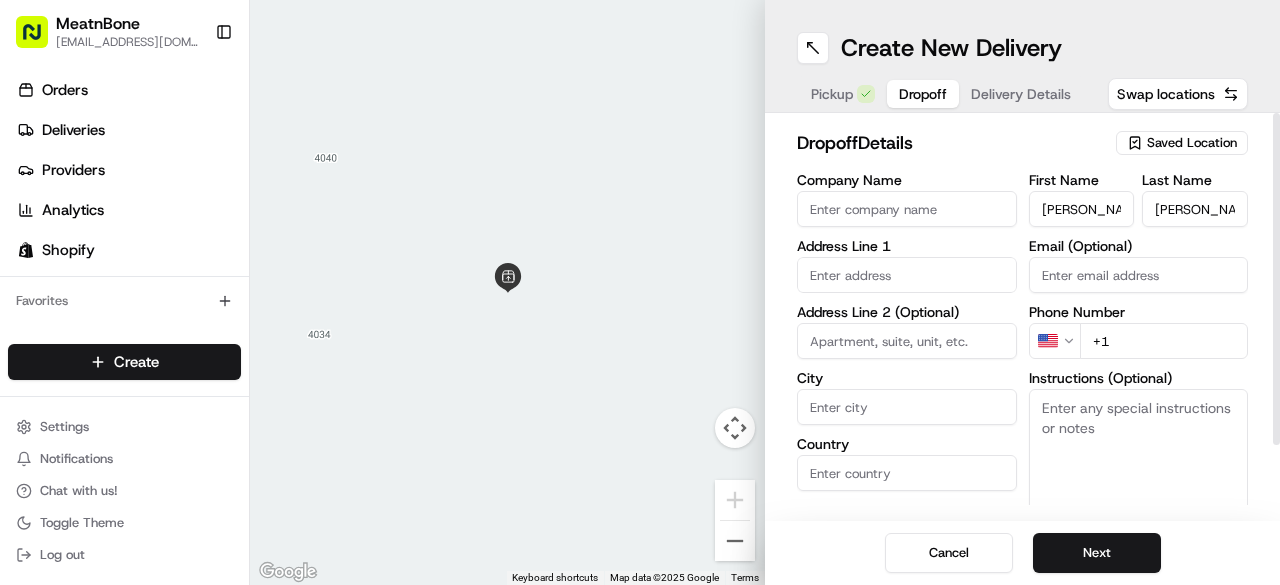 click on "dropoff  Details Saved Location" at bounding box center (1022, 147) 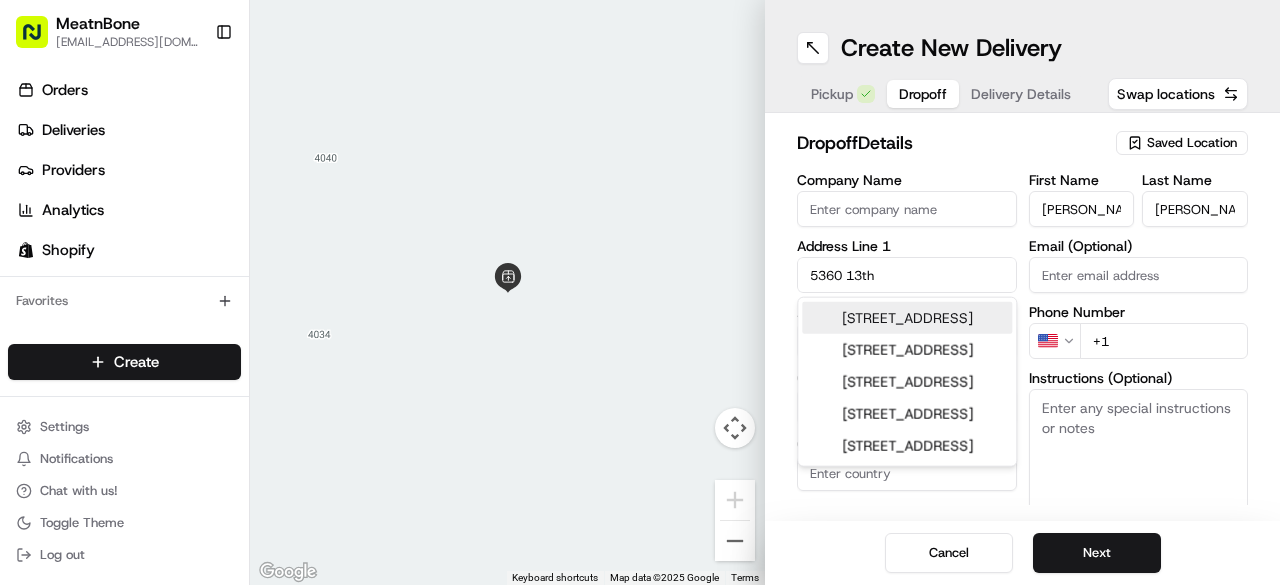 click on "[STREET_ADDRESS]" at bounding box center [907, 318] 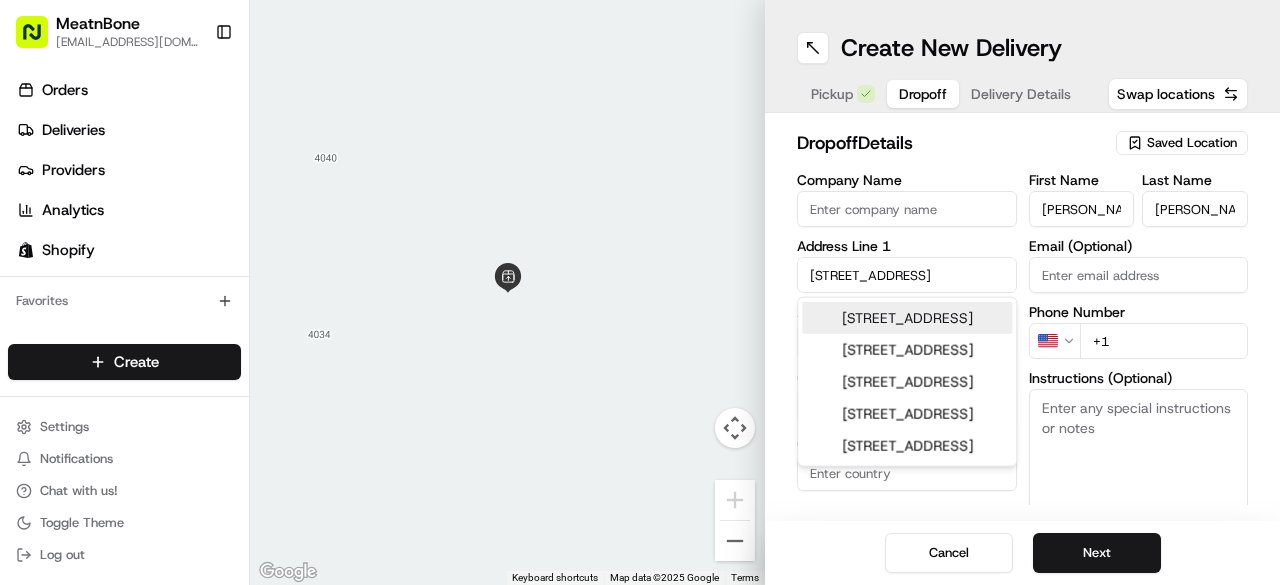 type on "[STREET_ADDRESS]" 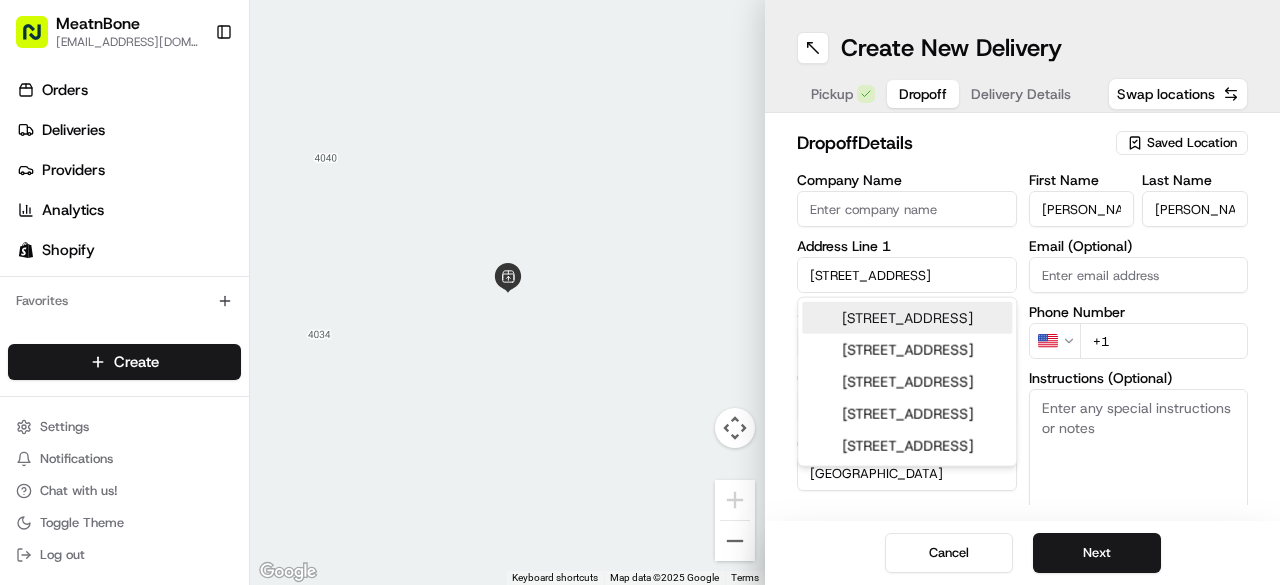 type on "[STREET_ADDRESS]" 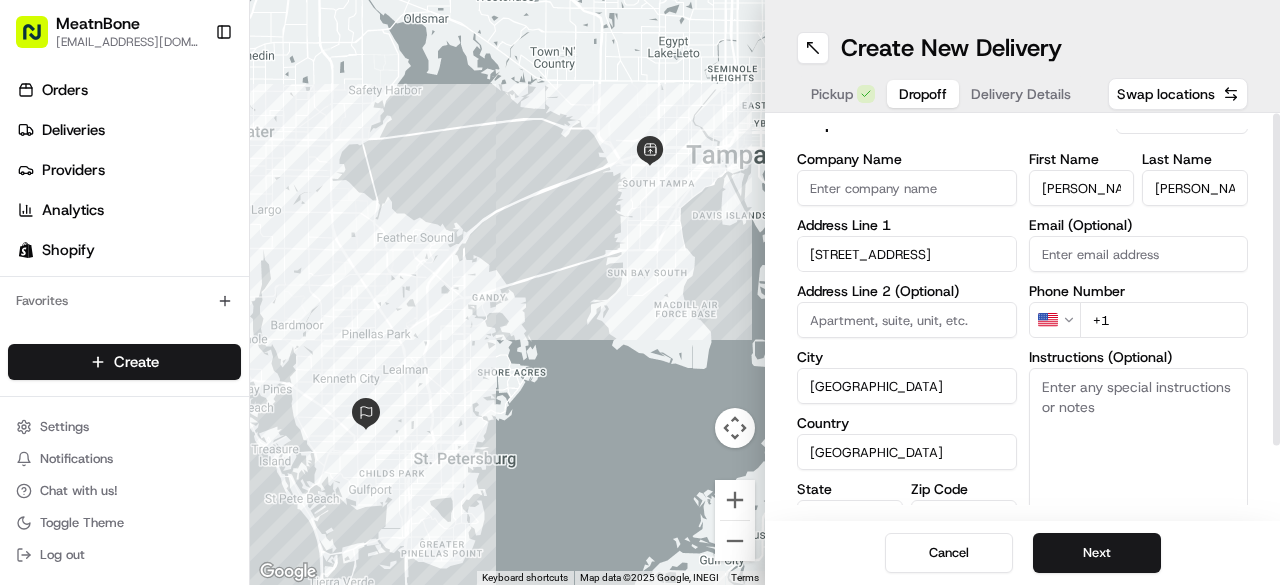 scroll, scrollTop: 0, scrollLeft: 0, axis: both 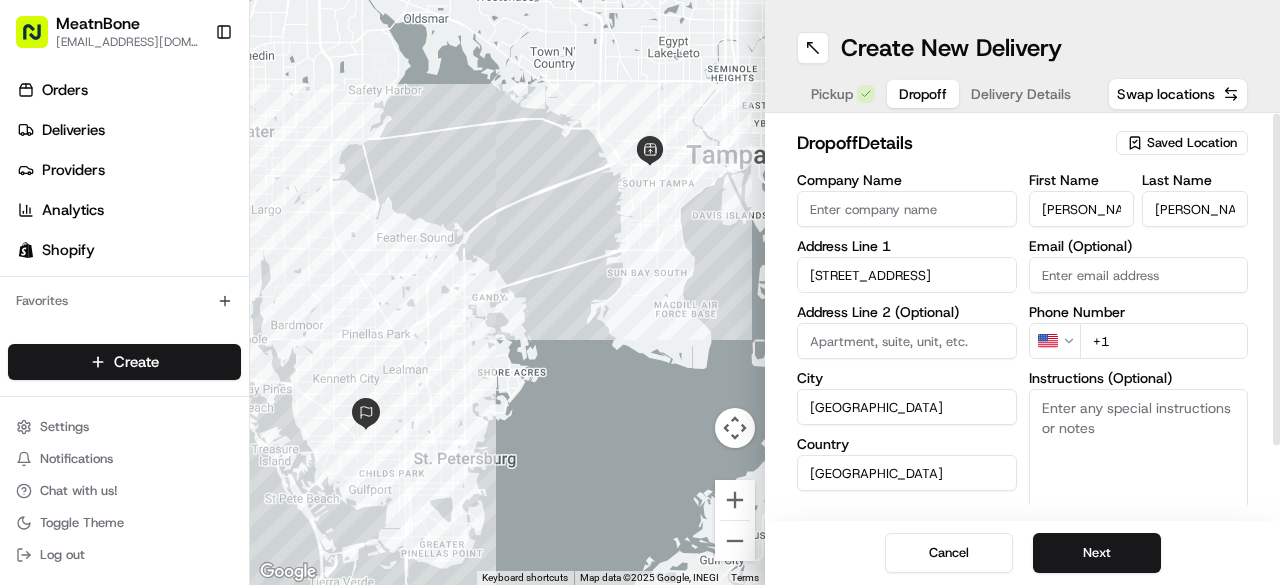 drag, startPoint x: 1275, startPoint y: 244, endPoint x: 1279, endPoint y: 201, distance: 43.185646 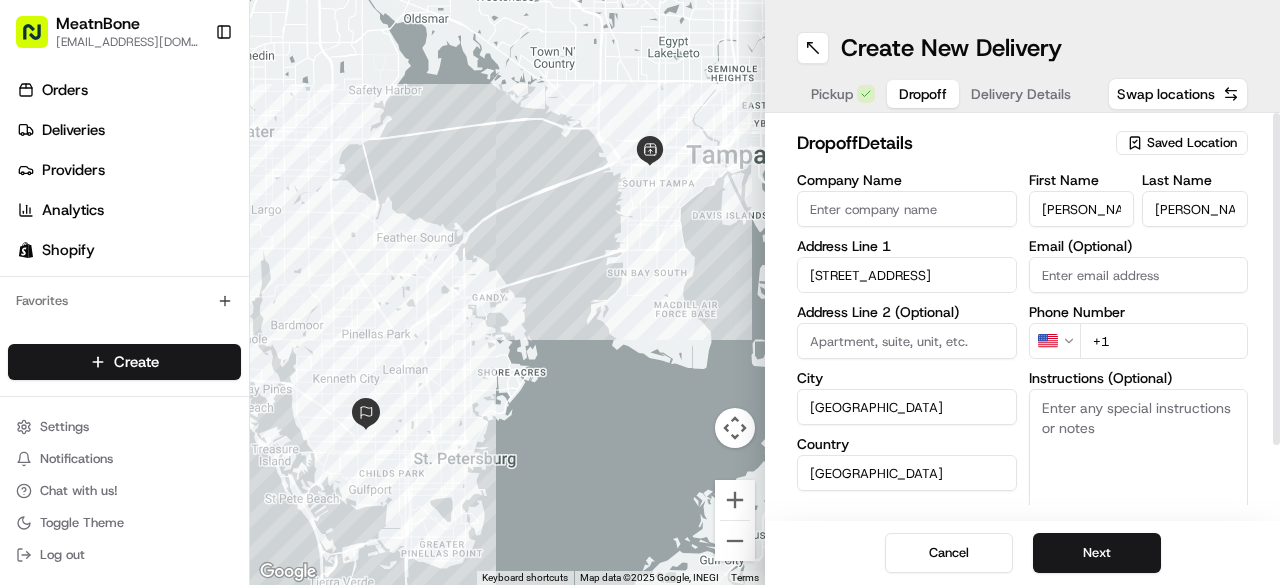 click on "Email (Optional)" at bounding box center (1139, 275) 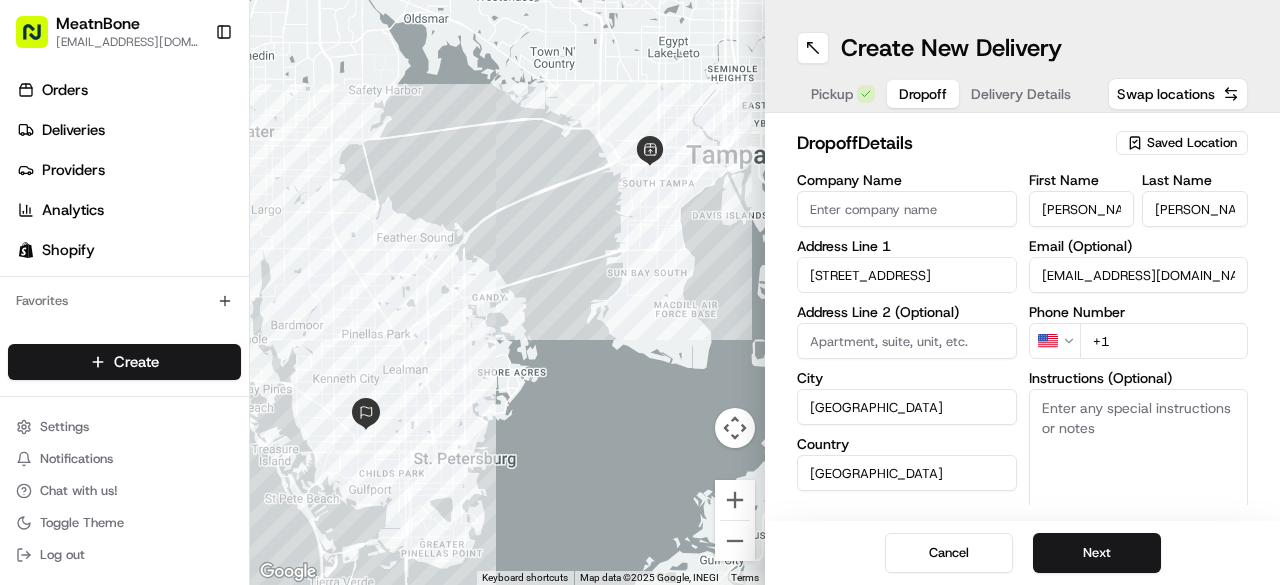 type on "[EMAIL_ADDRESS][DOMAIN_NAME]" 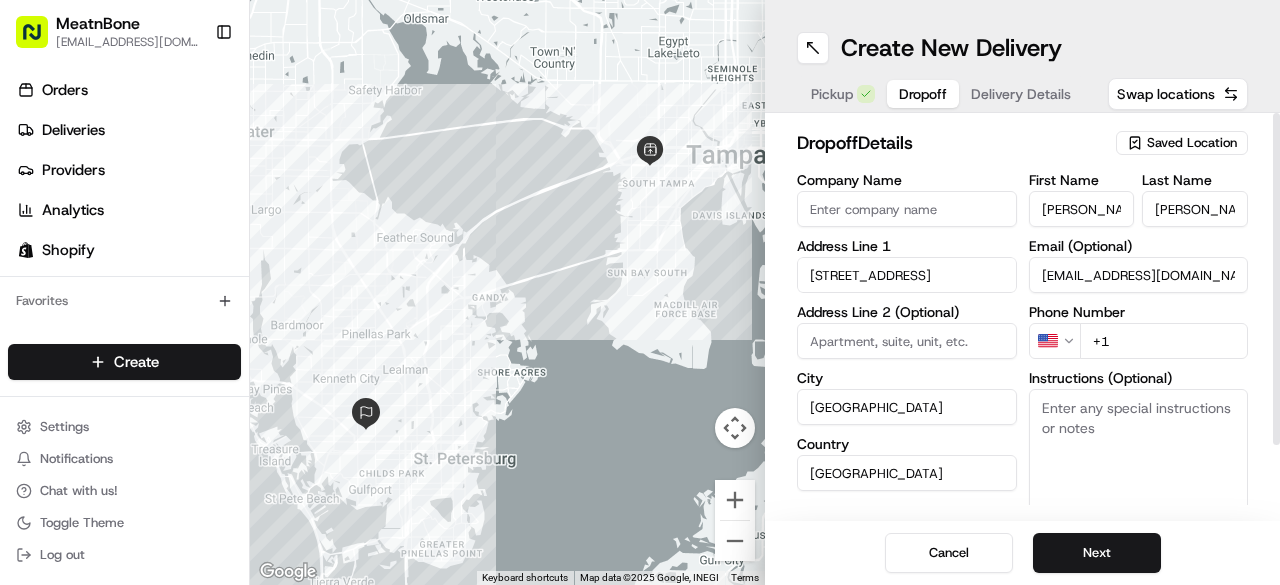 click on "+1" at bounding box center [1164, 341] 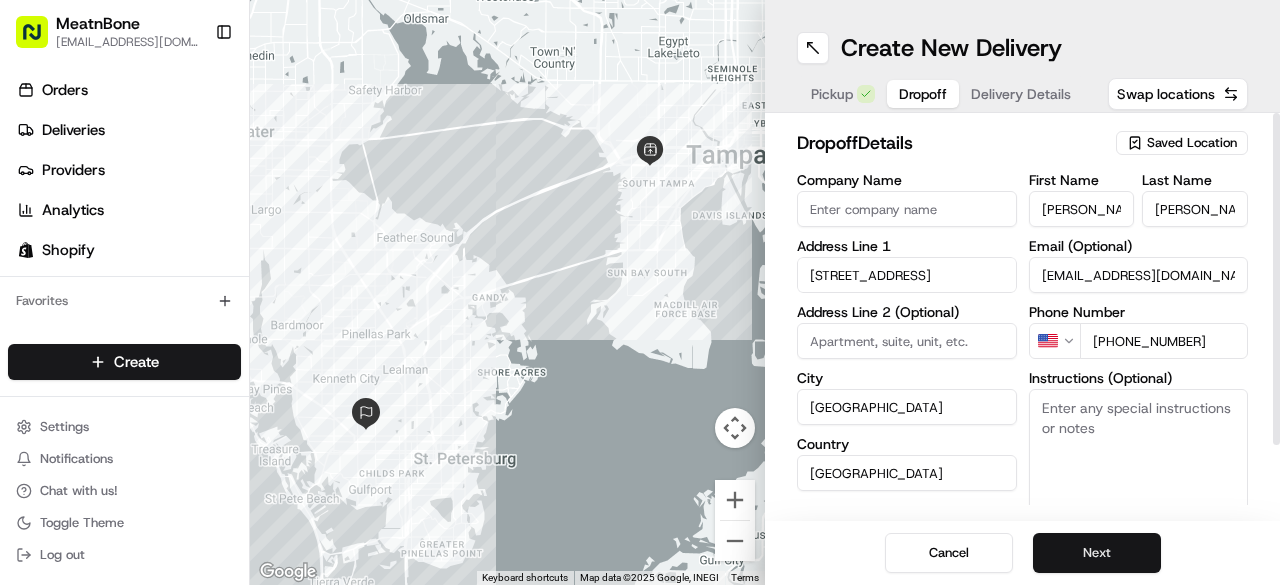 type on "[PHONE_NUMBER]" 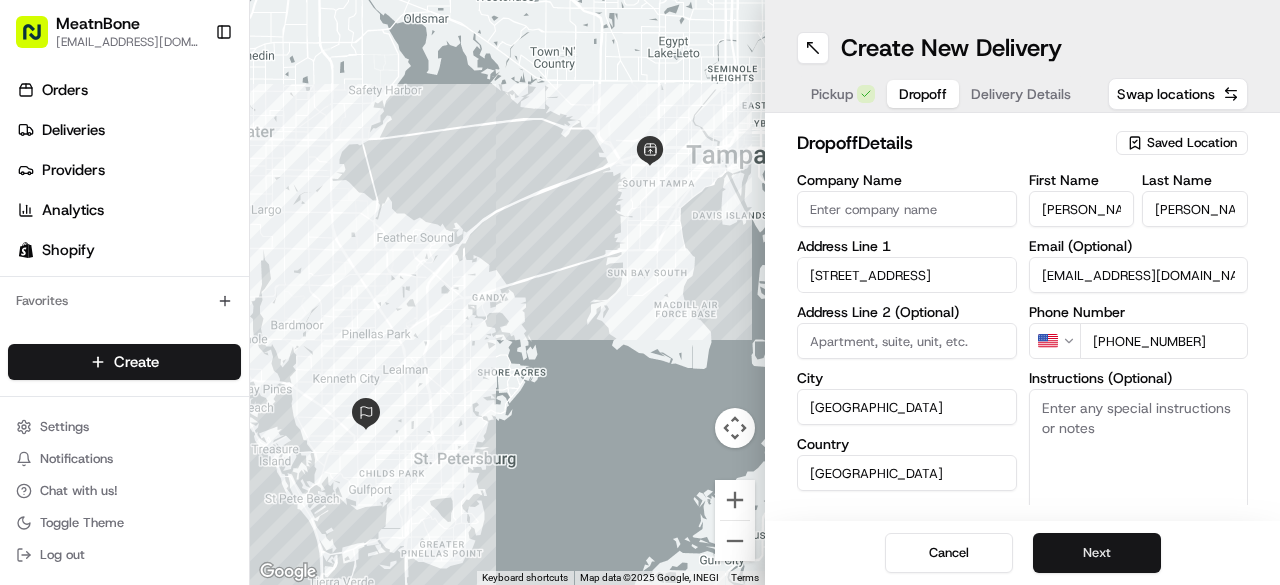 click on "Next" at bounding box center (1097, 553) 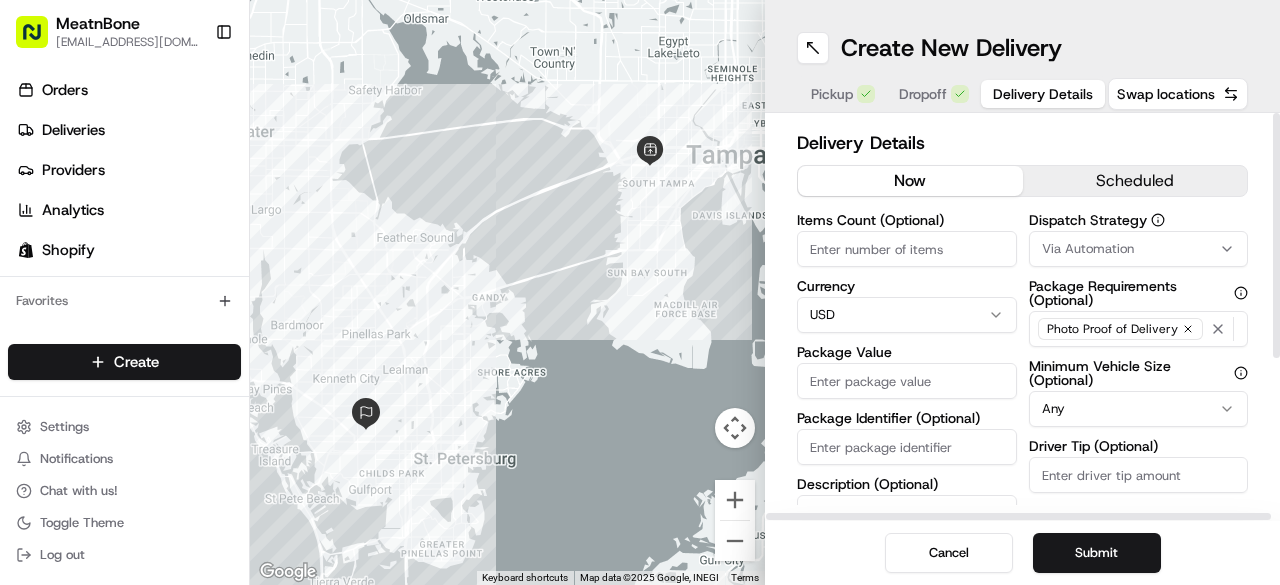 click on "Items Count (Optional)" at bounding box center (907, 249) 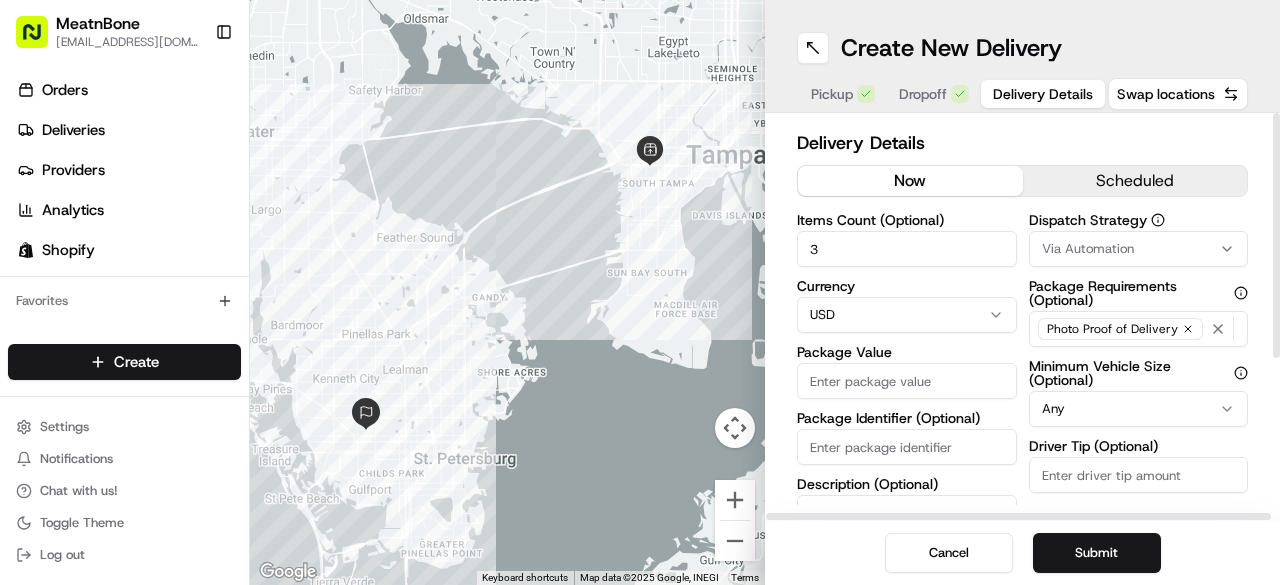 type on "3" 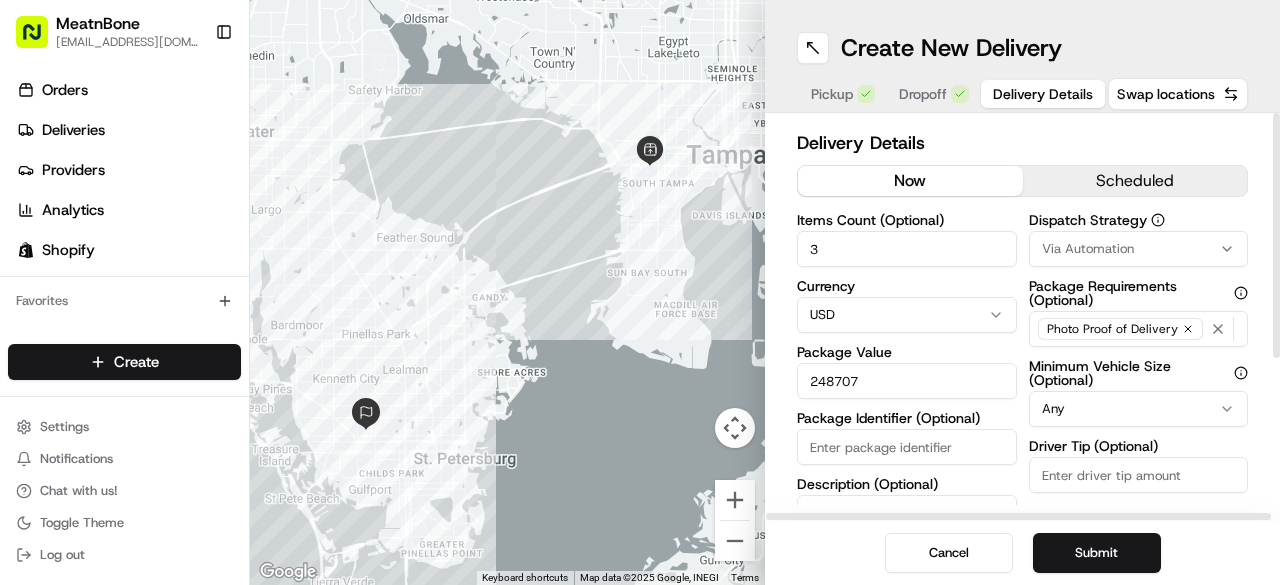 type on "248707" 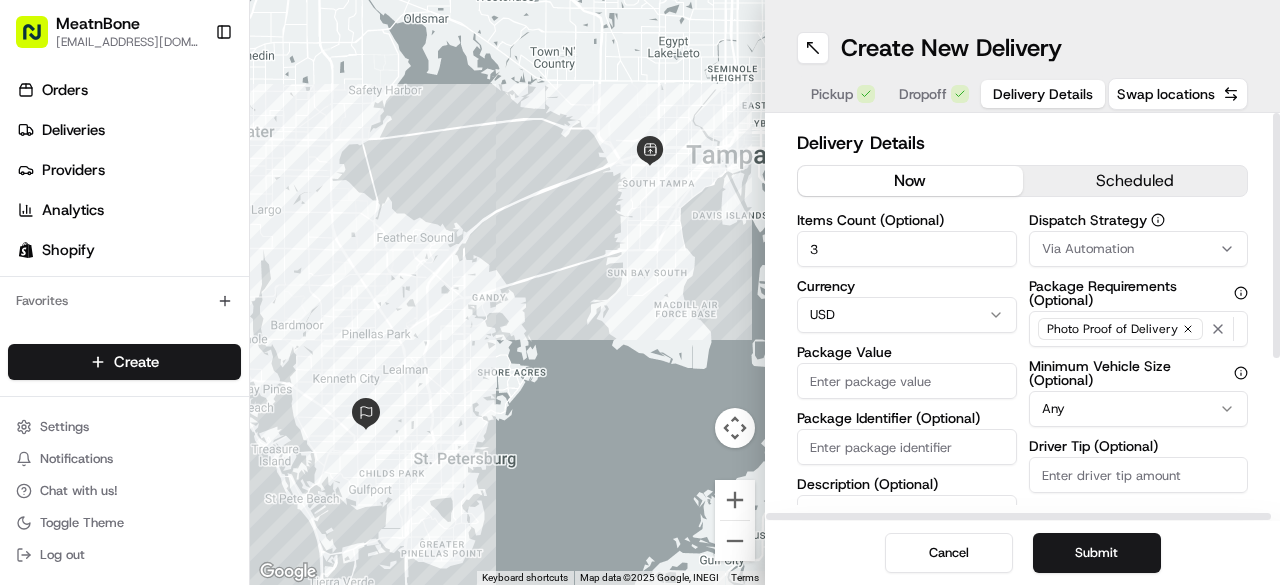 type 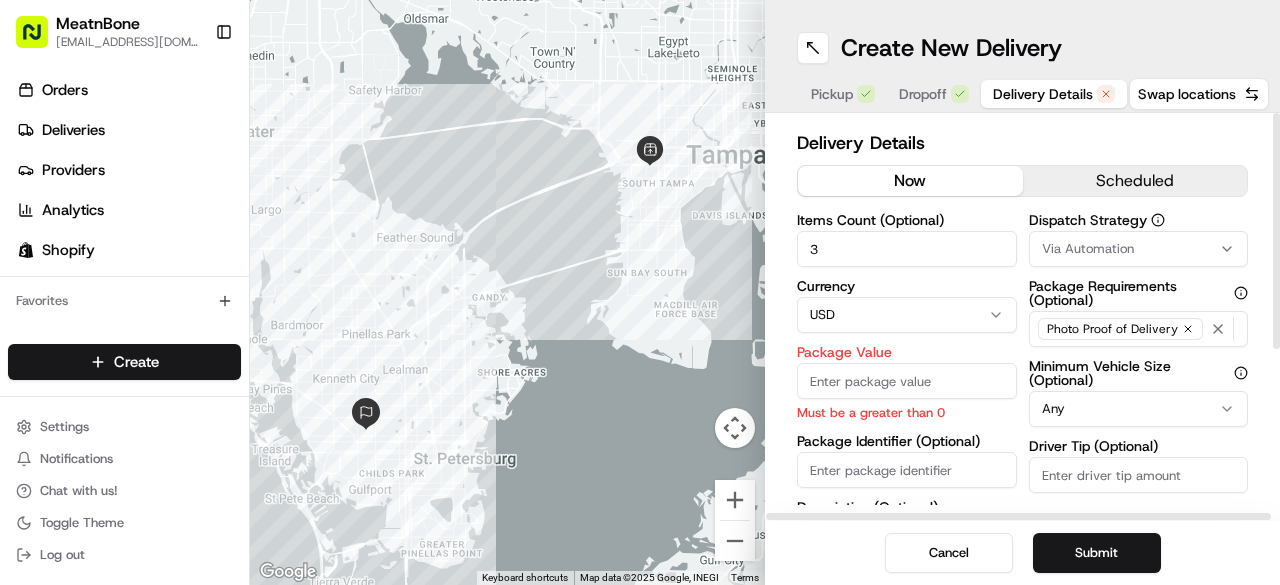 drag, startPoint x: 836, startPoint y: 445, endPoint x: 820, endPoint y: 379, distance: 67.911705 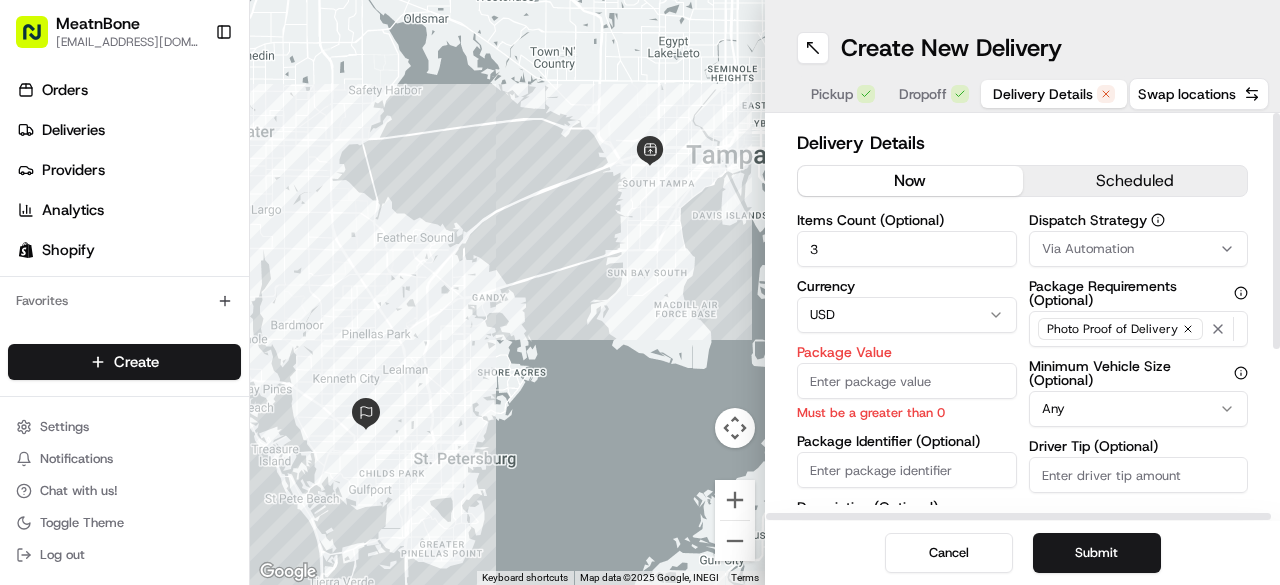 click on "Package Identifier (Optional)" at bounding box center [907, 470] 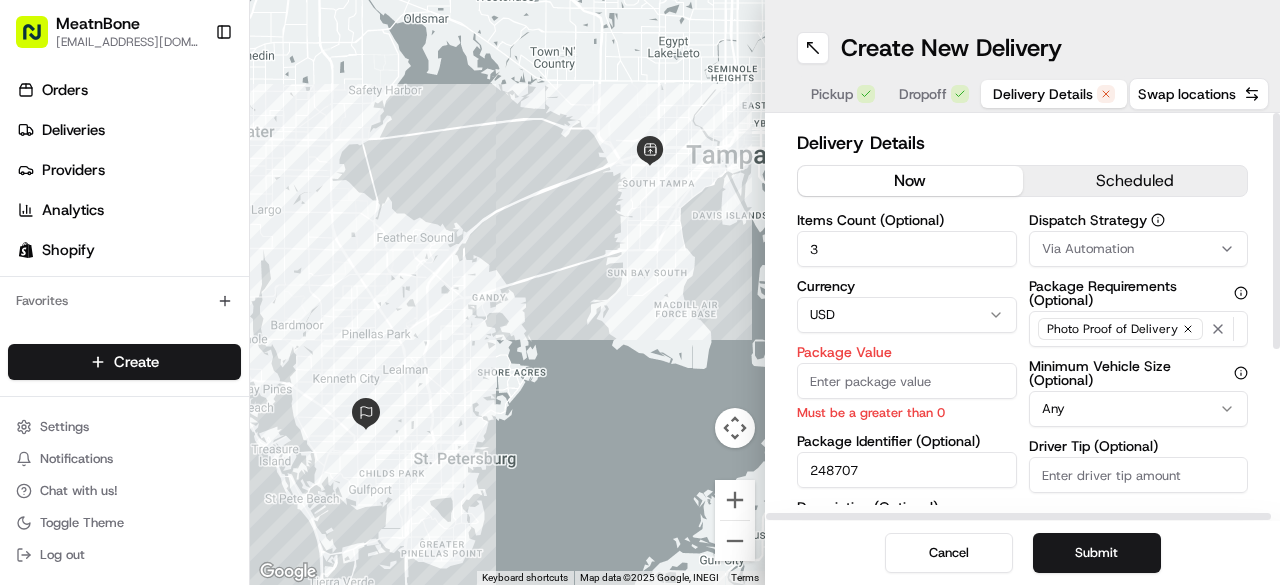 type on "248707" 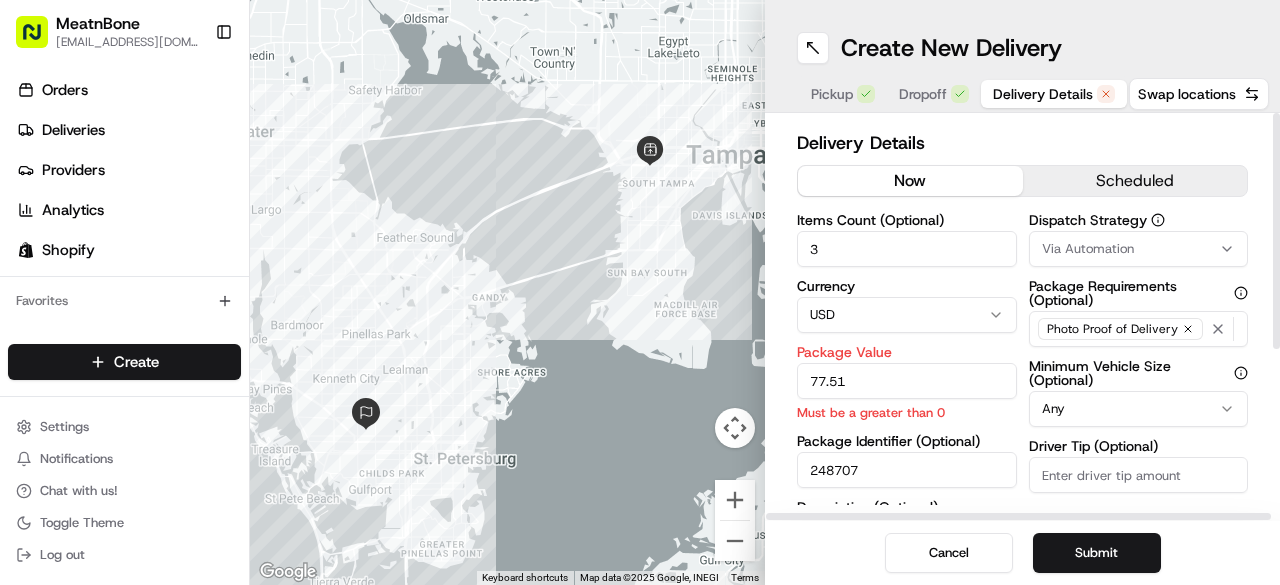type on "77.51" 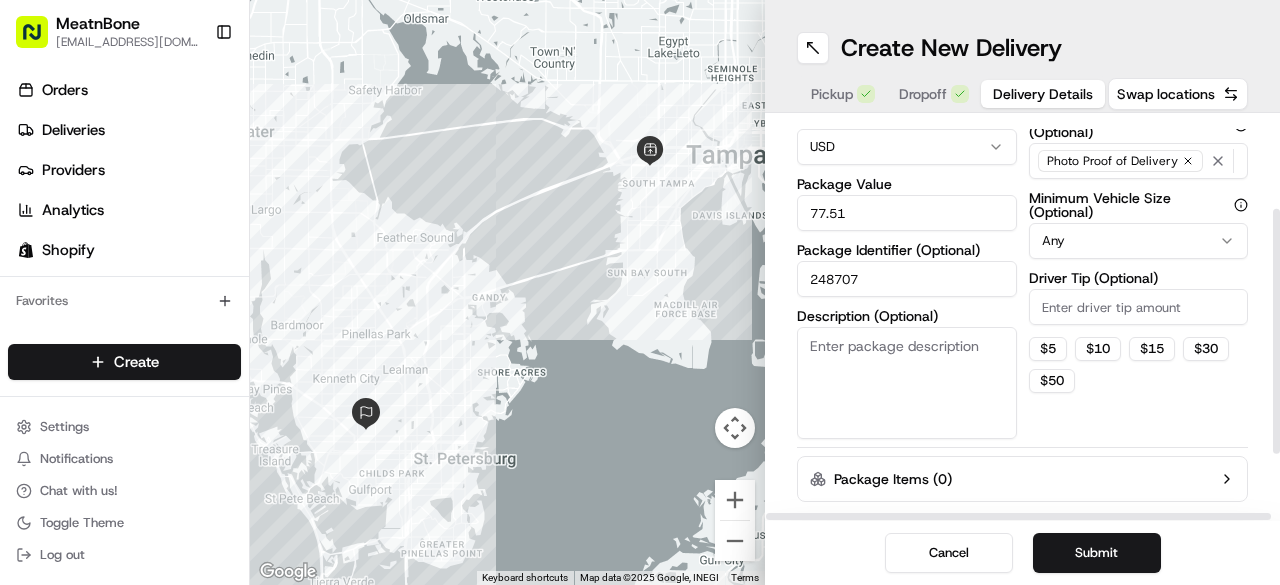 scroll, scrollTop: 174, scrollLeft: 0, axis: vertical 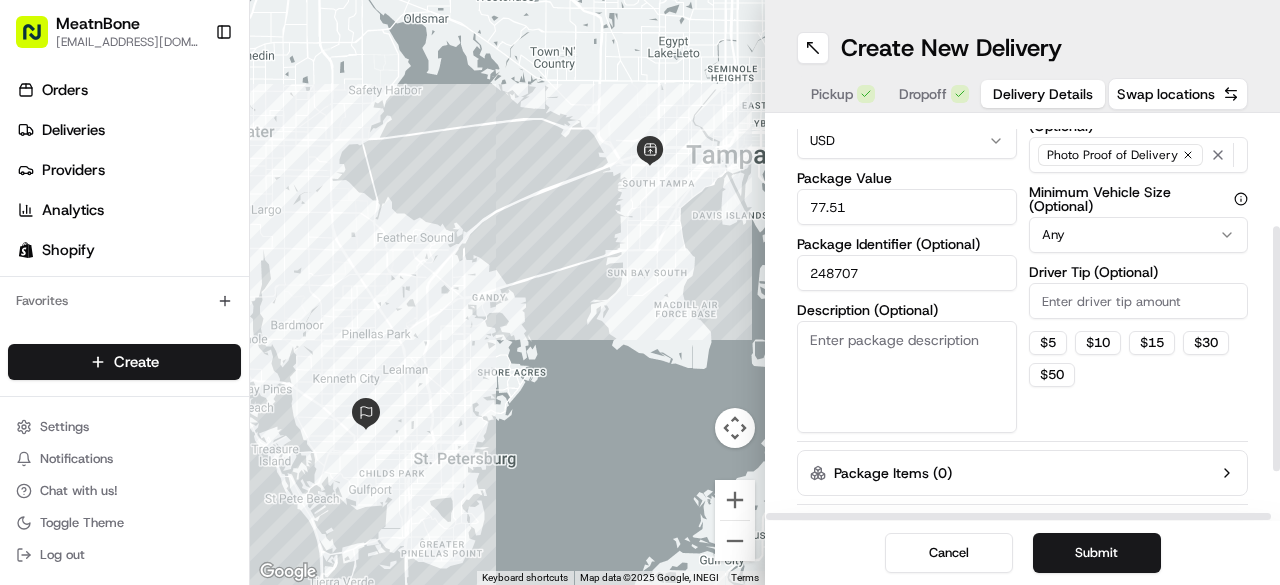drag, startPoint x: 1279, startPoint y: 239, endPoint x: 1279, endPoint y: 353, distance: 114 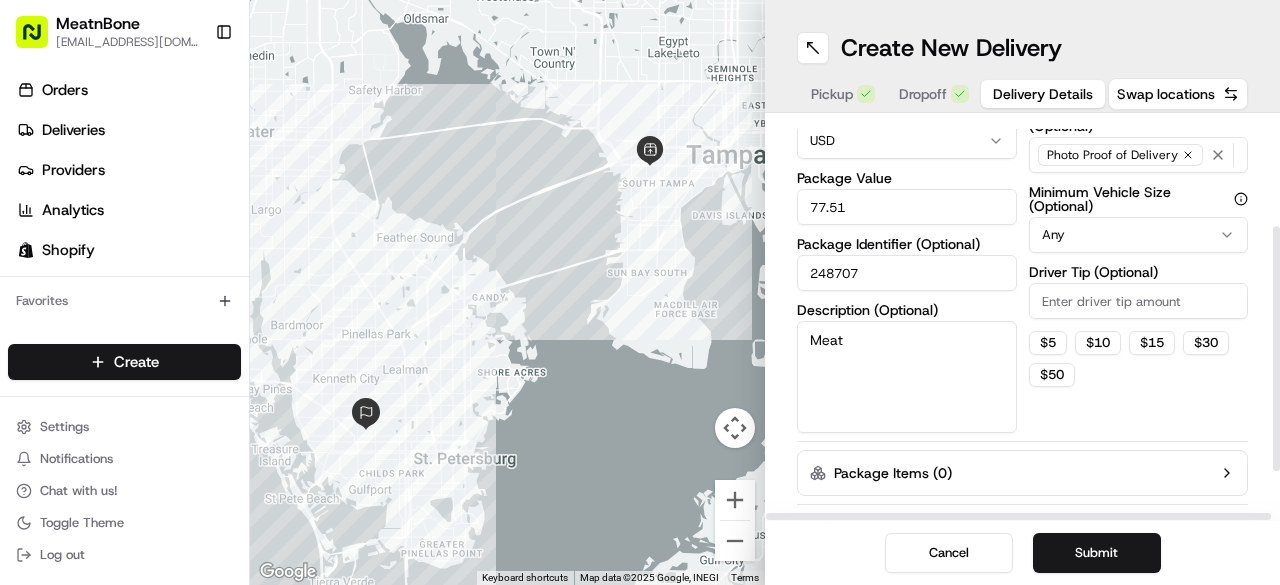 type on "Meat" 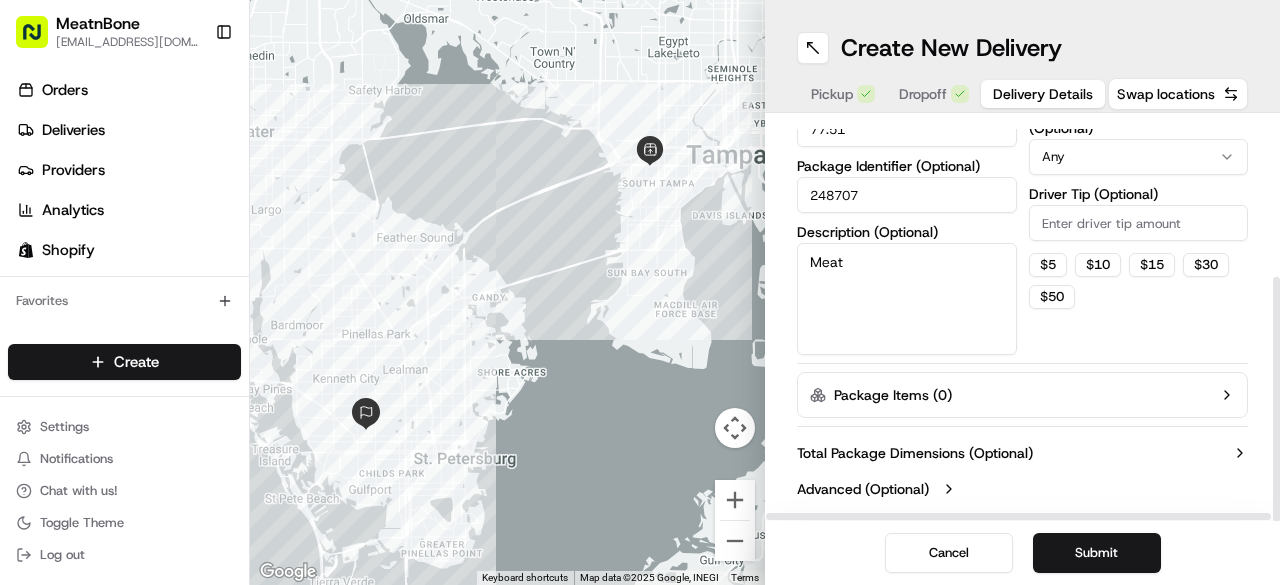 scroll, scrollTop: 0, scrollLeft: 0, axis: both 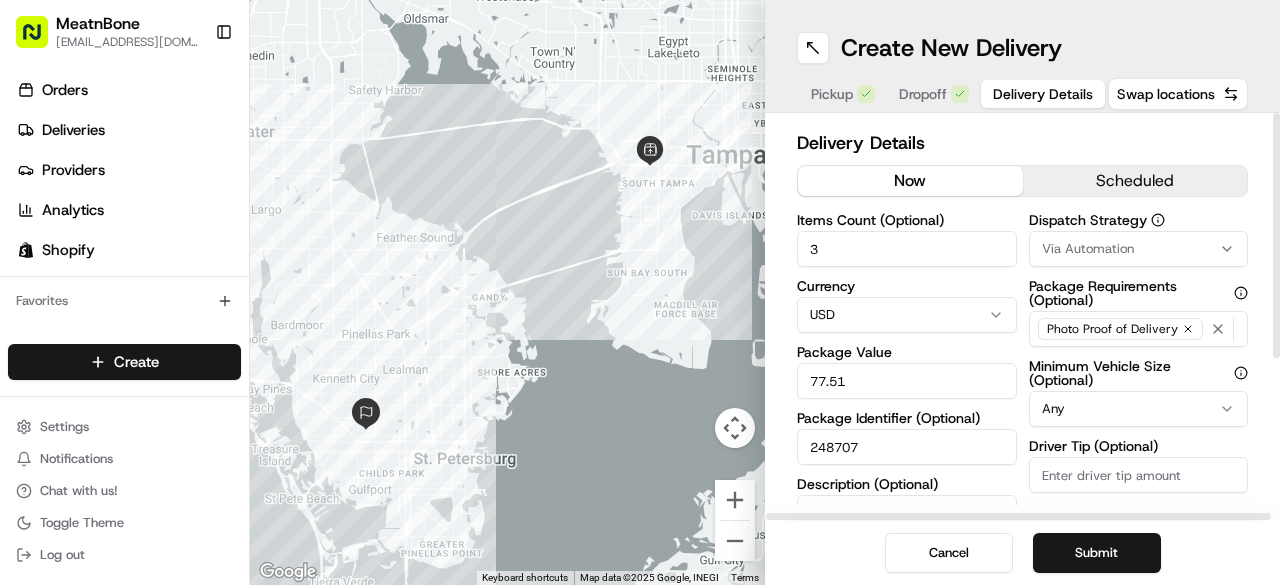 drag, startPoint x: 1274, startPoint y: 277, endPoint x: 1240, endPoint y: 139, distance: 142.12671 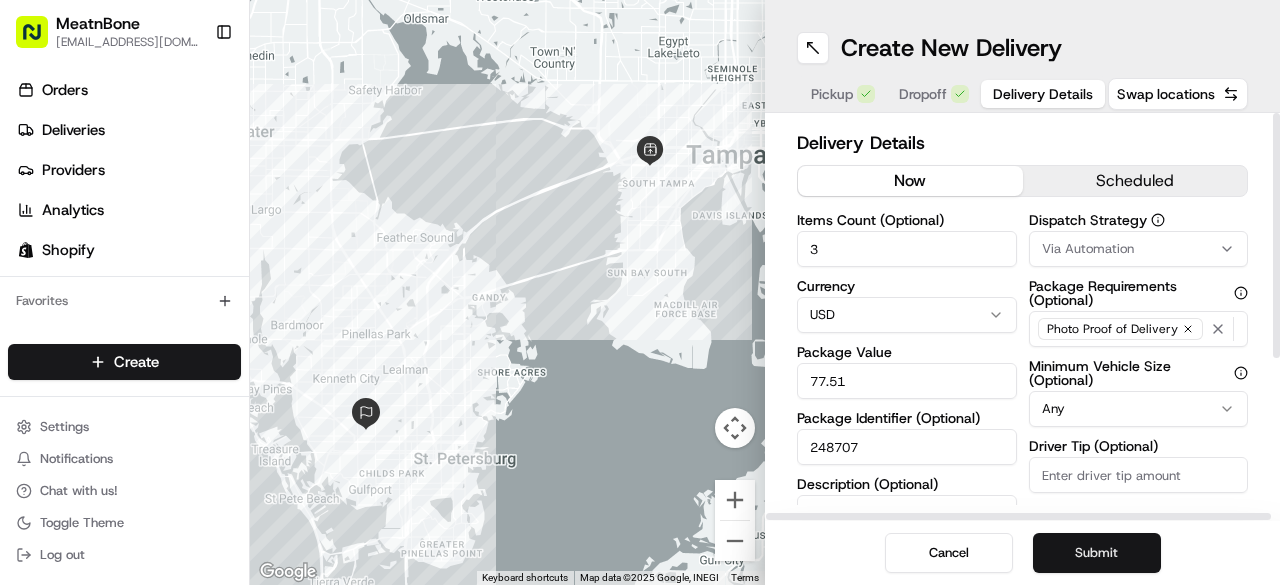 click on "Submit" at bounding box center (1097, 553) 